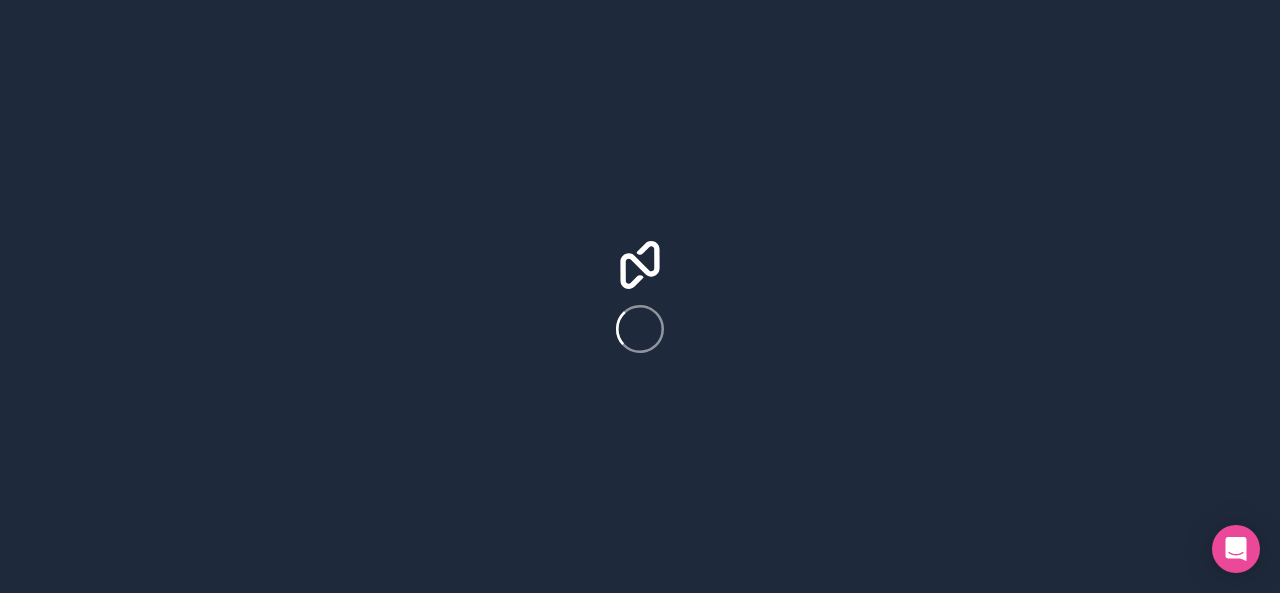 scroll, scrollTop: 0, scrollLeft: 0, axis: both 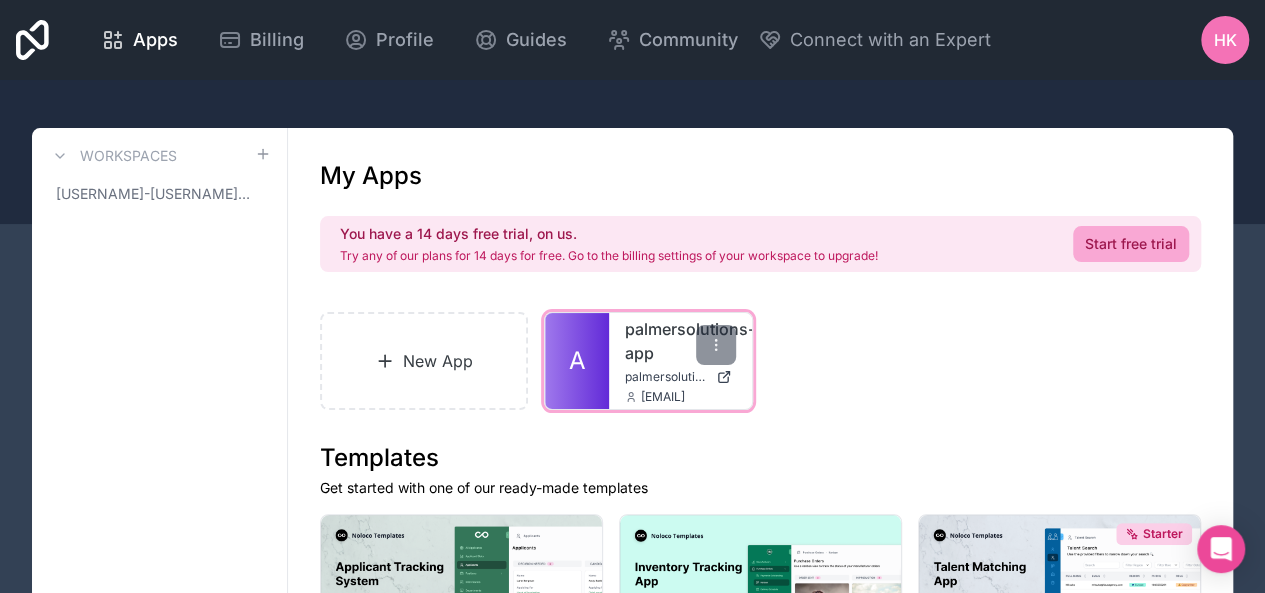 click on "palmersolutions-app palmersolutions-app.noloco.co kp@palmersolutions.co" at bounding box center [680, 361] 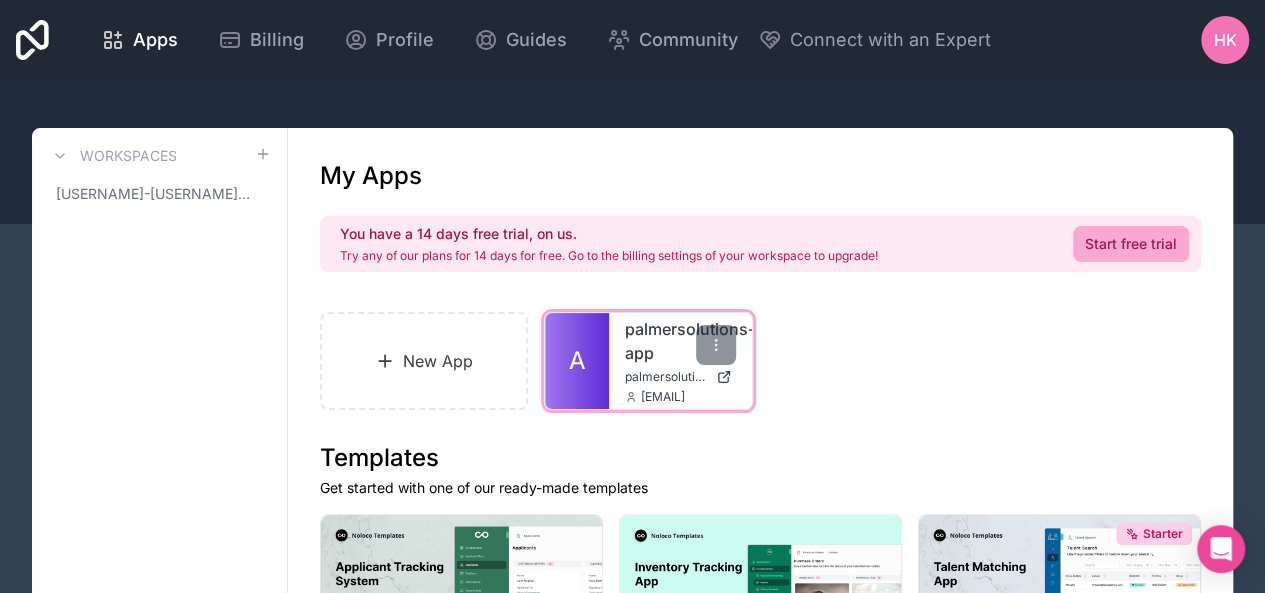 click on "palmersolutions-app" at bounding box center [680, 341] 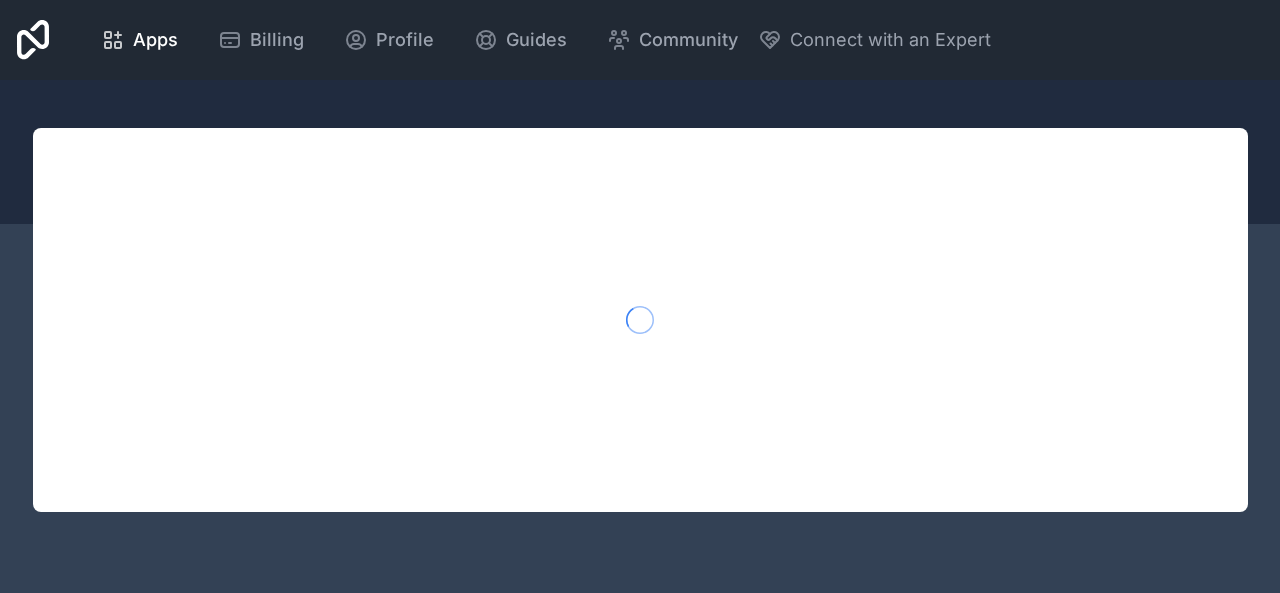 scroll, scrollTop: 0, scrollLeft: 0, axis: both 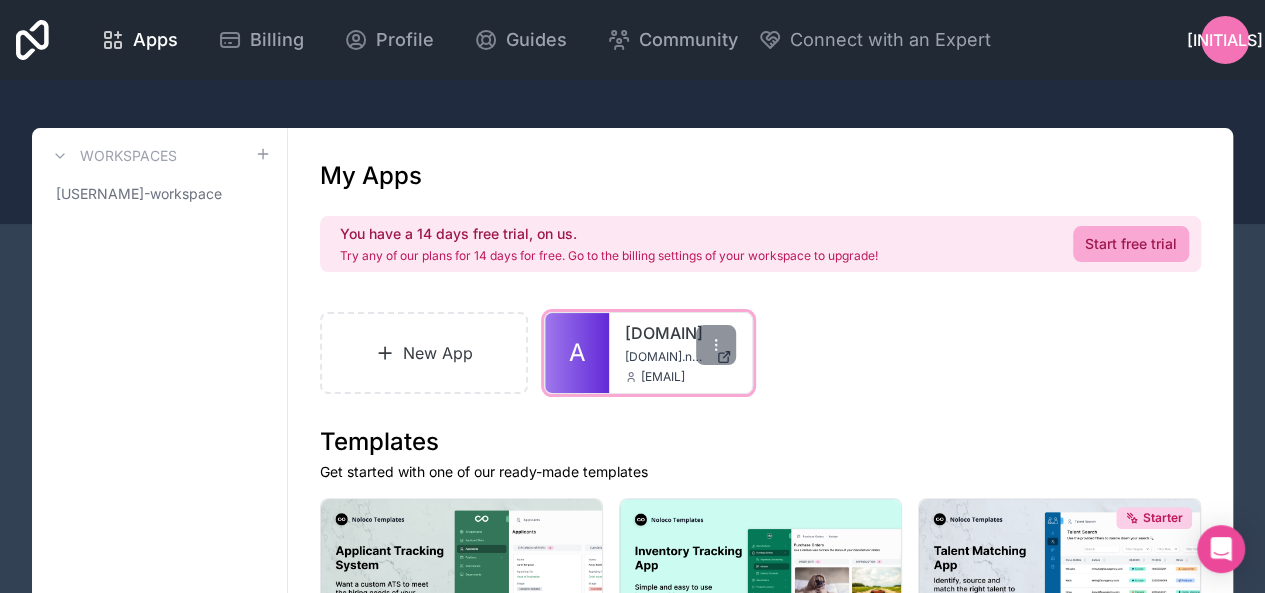 click on "[USERNAME]-app [DOMAIN] [EMAIL]" at bounding box center (680, 353) 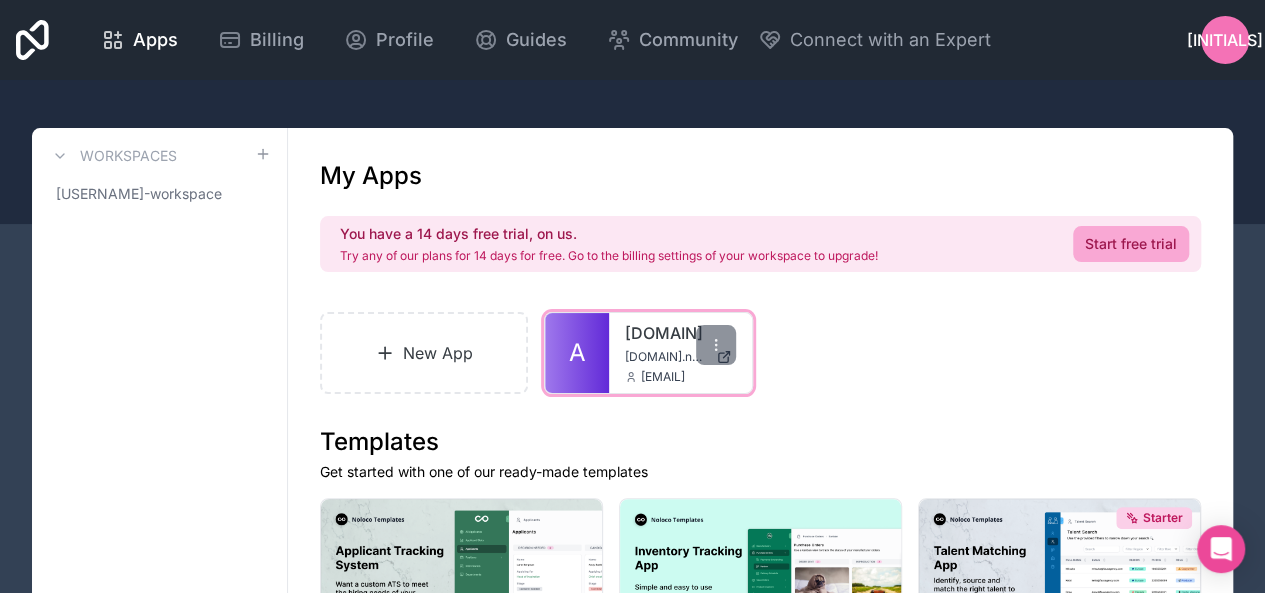 click on "palmersolutions-app" at bounding box center (680, 333) 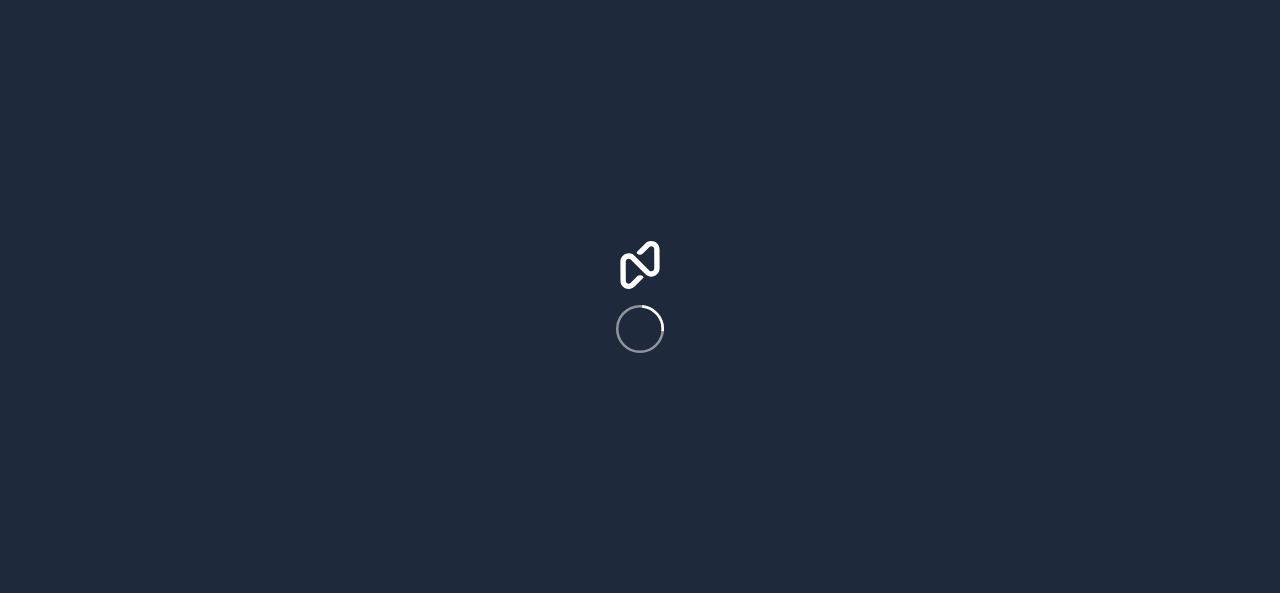 scroll, scrollTop: 0, scrollLeft: 0, axis: both 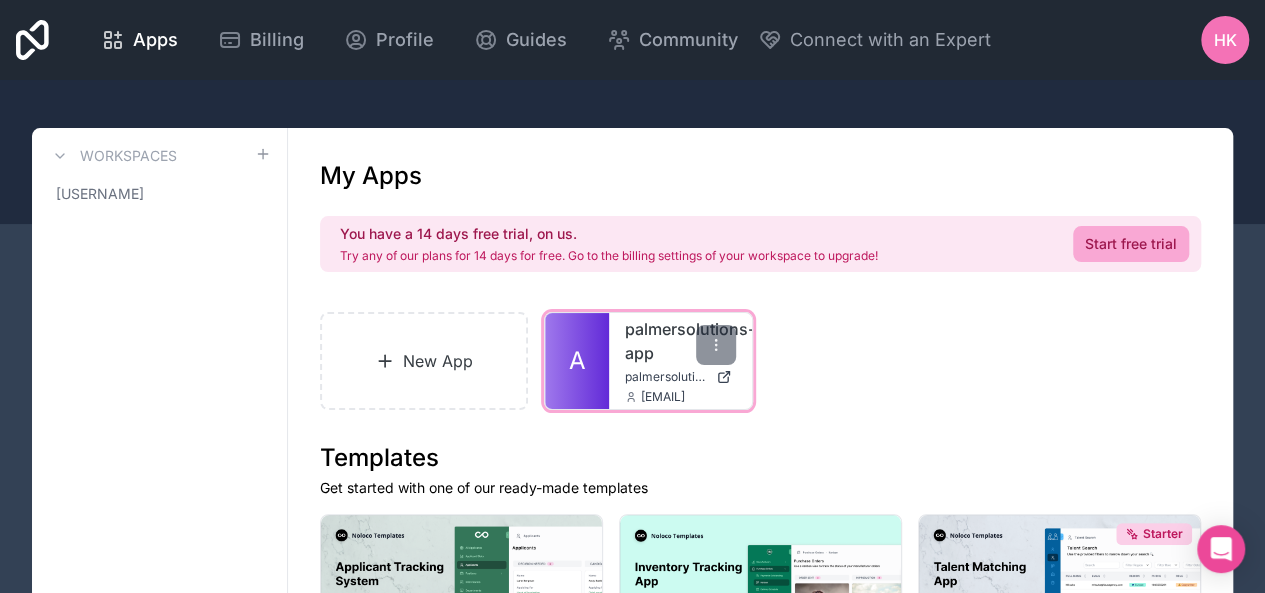 click on "[DOMAIN]" at bounding box center (680, 341) 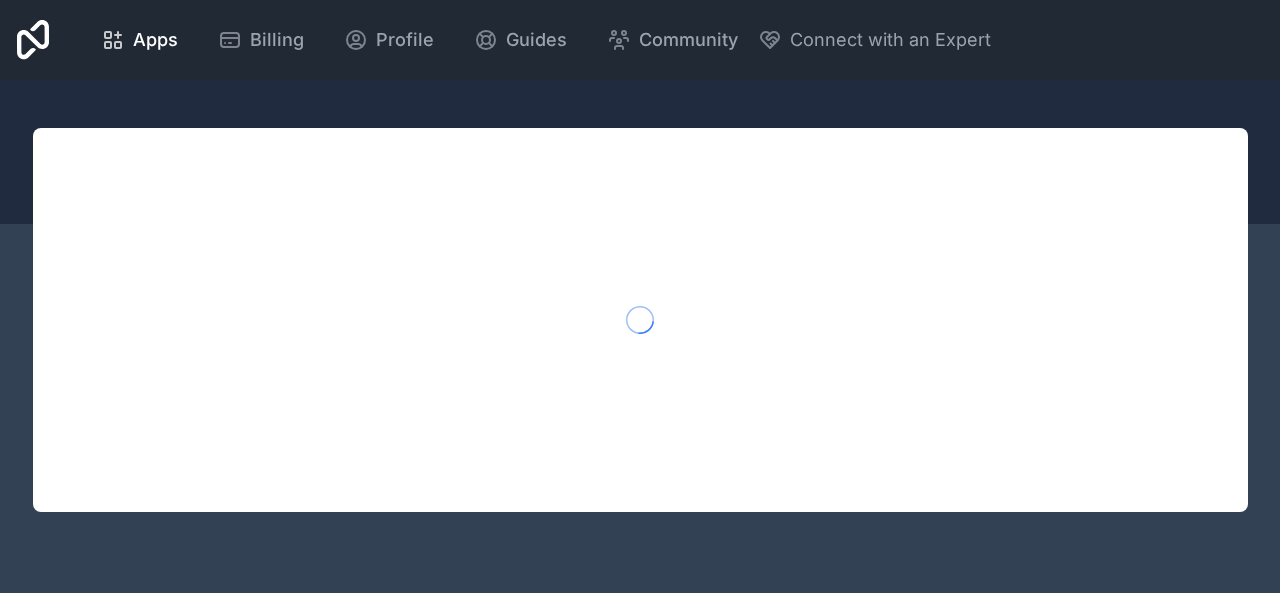 scroll, scrollTop: 0, scrollLeft: 0, axis: both 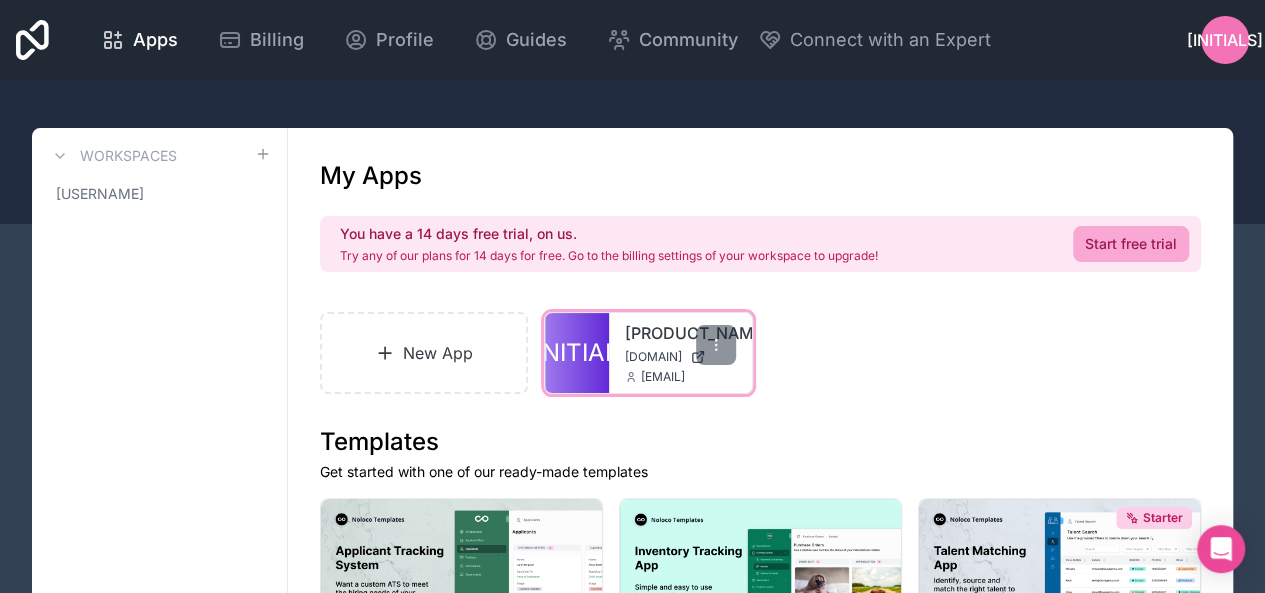 click on "A" at bounding box center (577, 353) 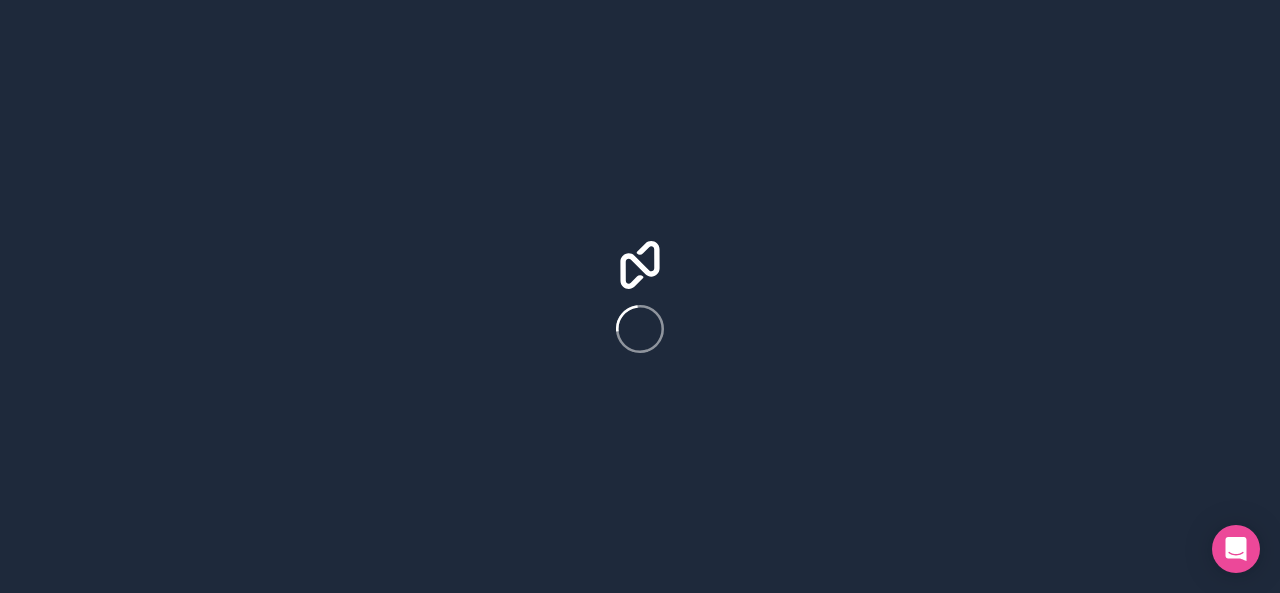 scroll, scrollTop: 0, scrollLeft: 0, axis: both 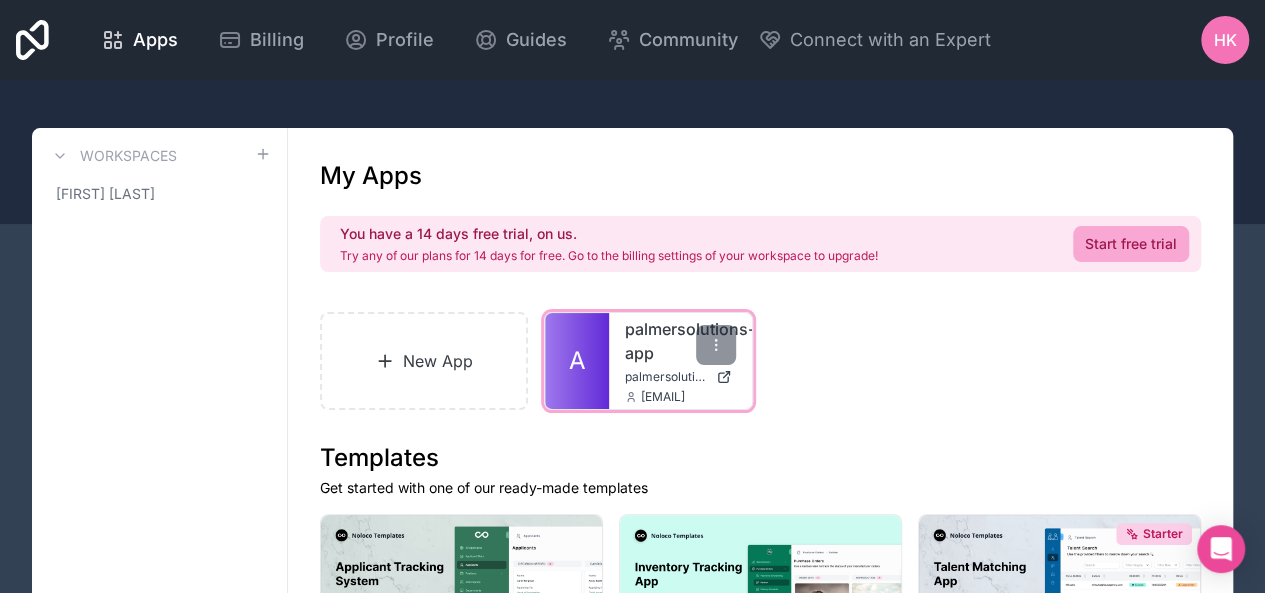 click on "palmersolutions-app" at bounding box center [680, 341] 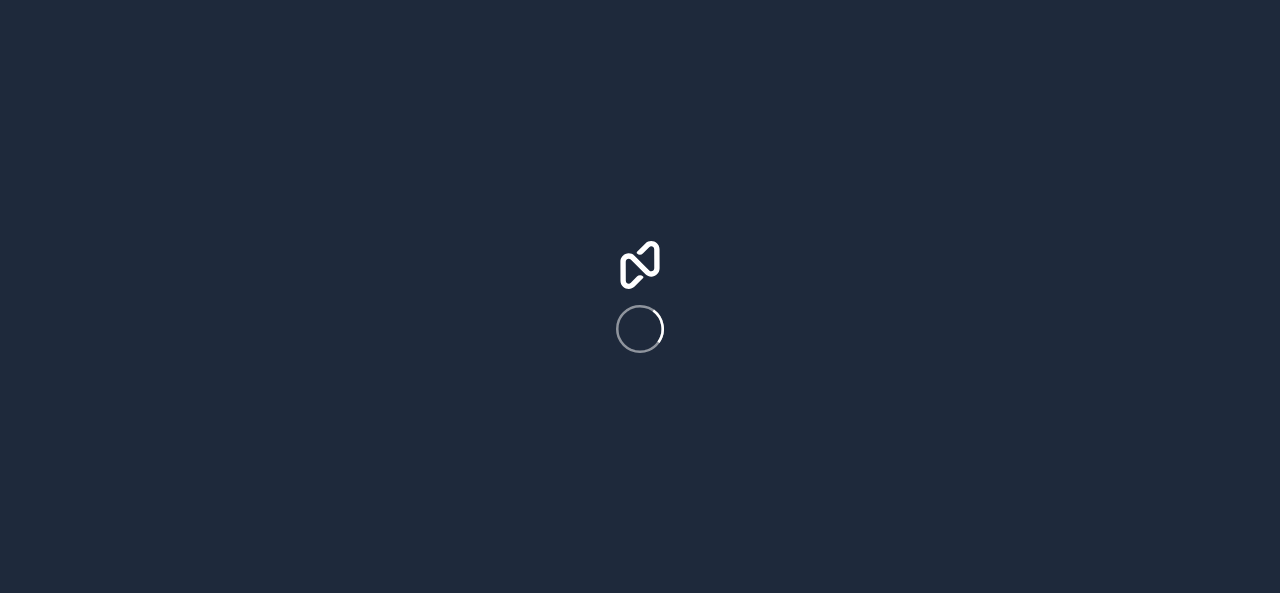scroll, scrollTop: 0, scrollLeft: 0, axis: both 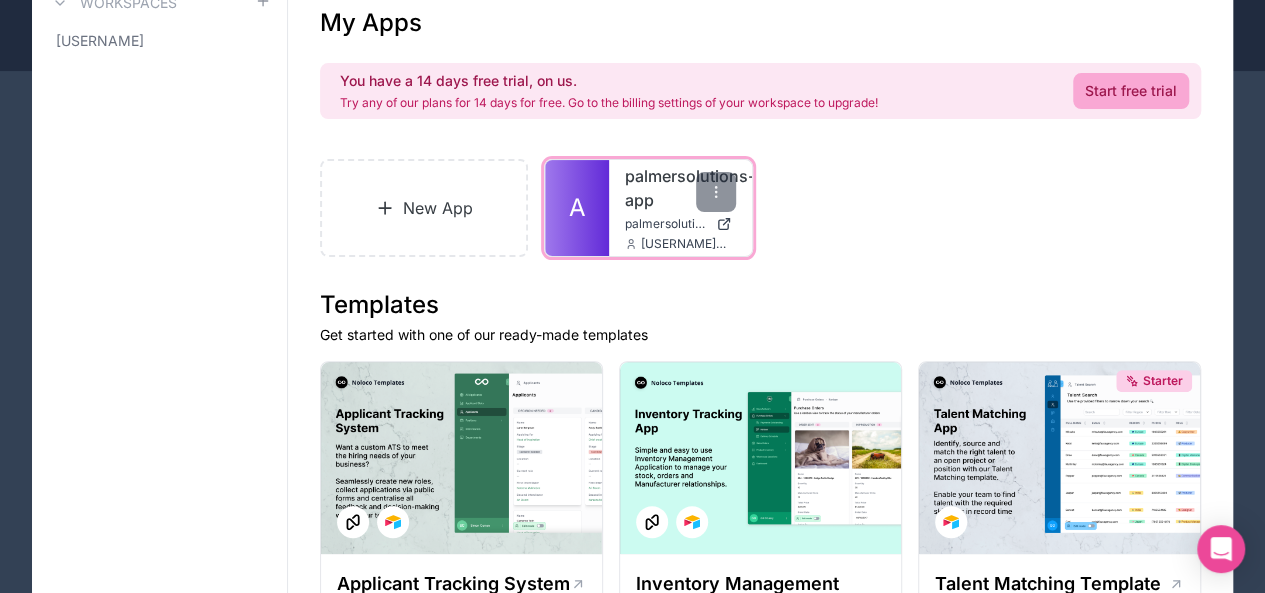 click 